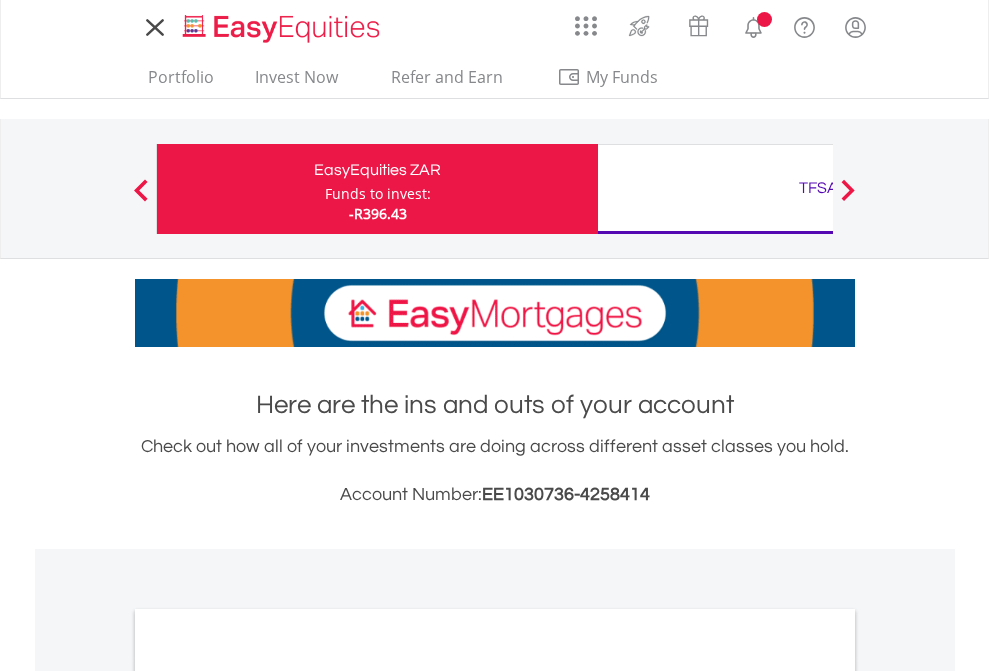 scroll, scrollTop: 0, scrollLeft: 0, axis: both 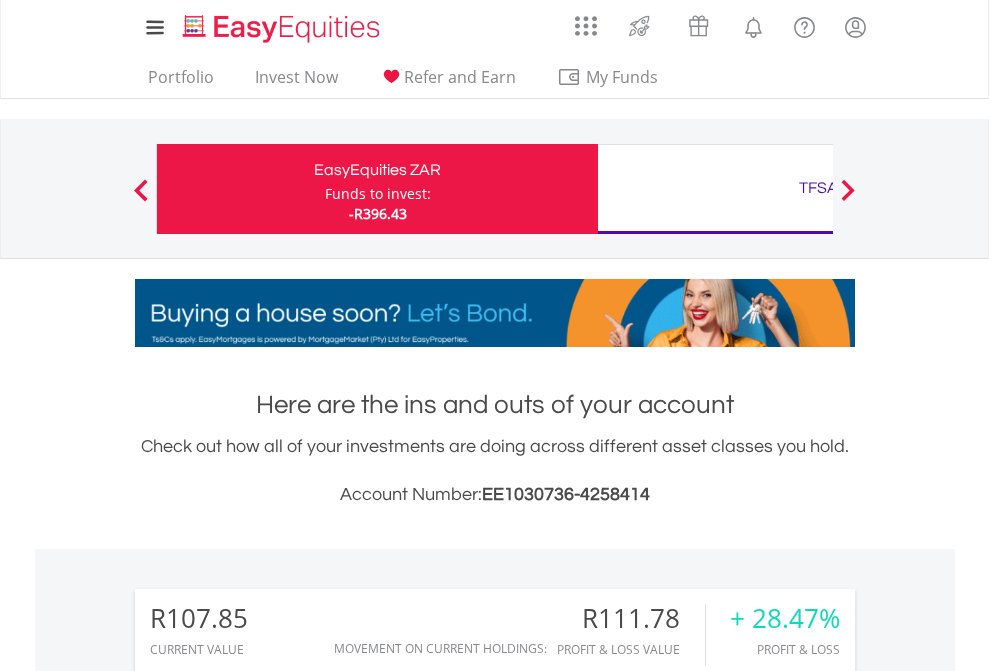 click on "Funds to invest:" at bounding box center [378, 194] 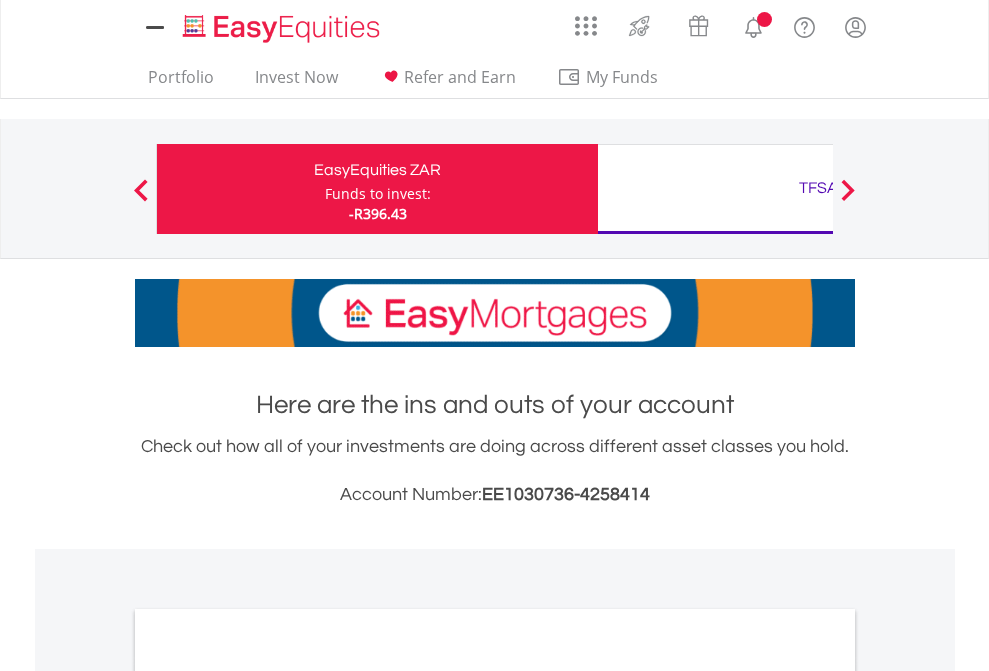 scroll, scrollTop: 0, scrollLeft: 0, axis: both 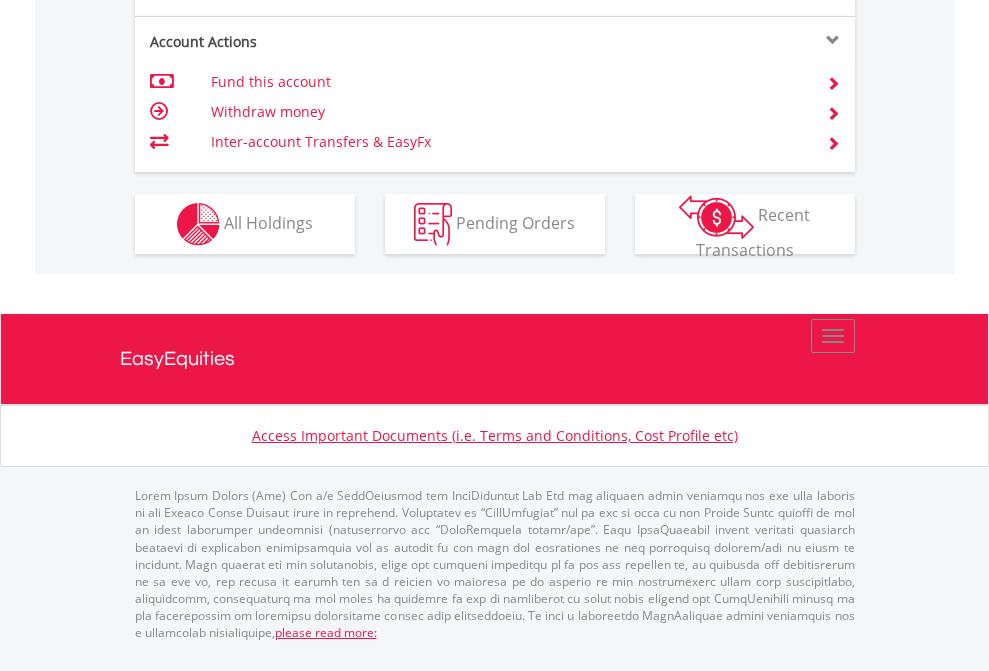 click on "Investment types" at bounding box center [706, -337] 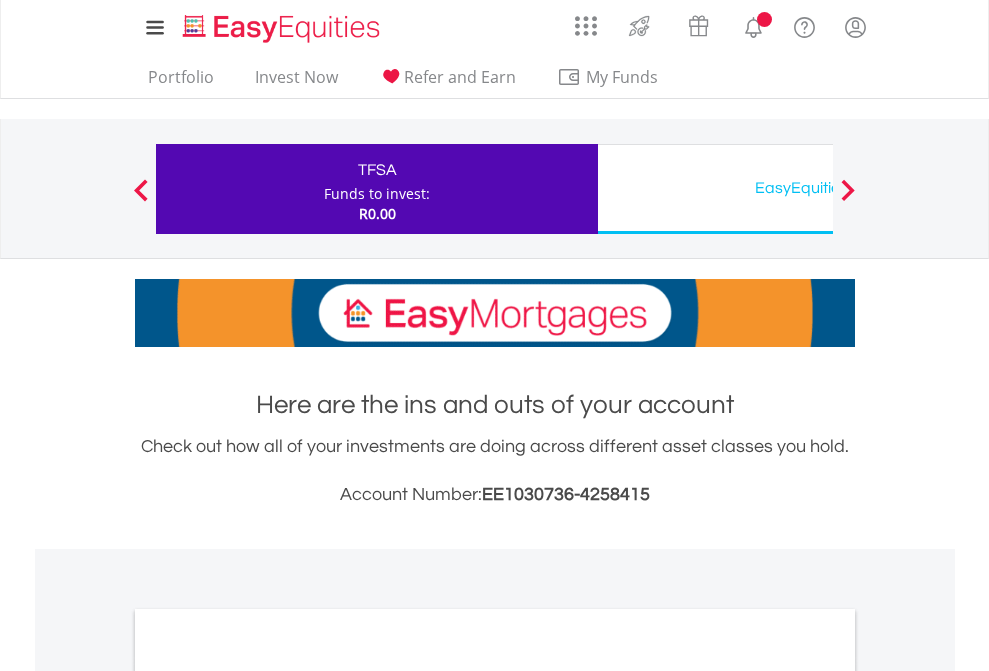 scroll, scrollTop: 0, scrollLeft: 0, axis: both 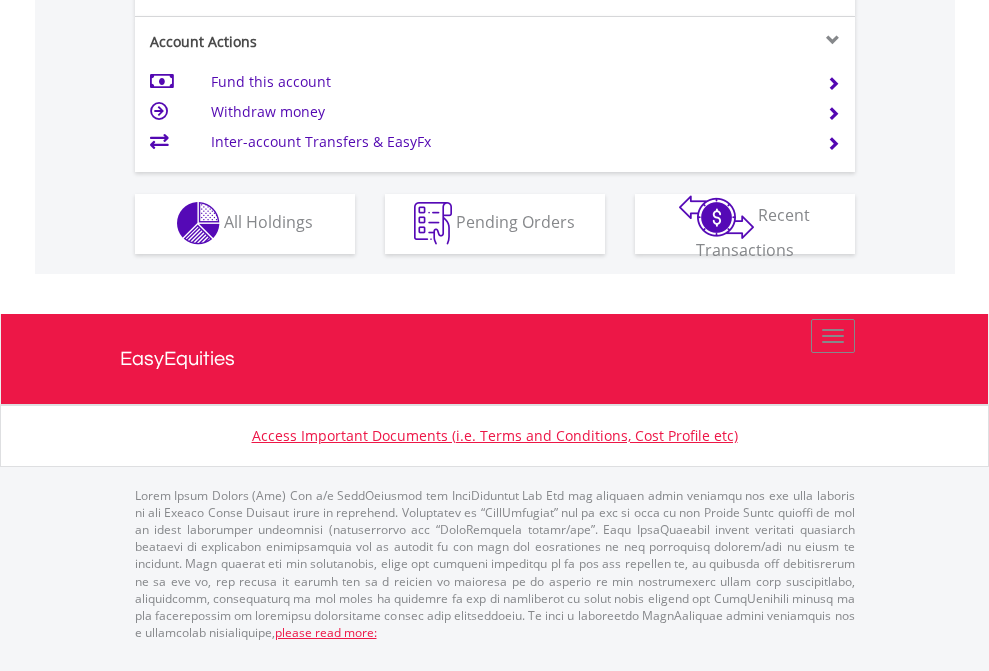 click on "Investment types" at bounding box center (706, -353) 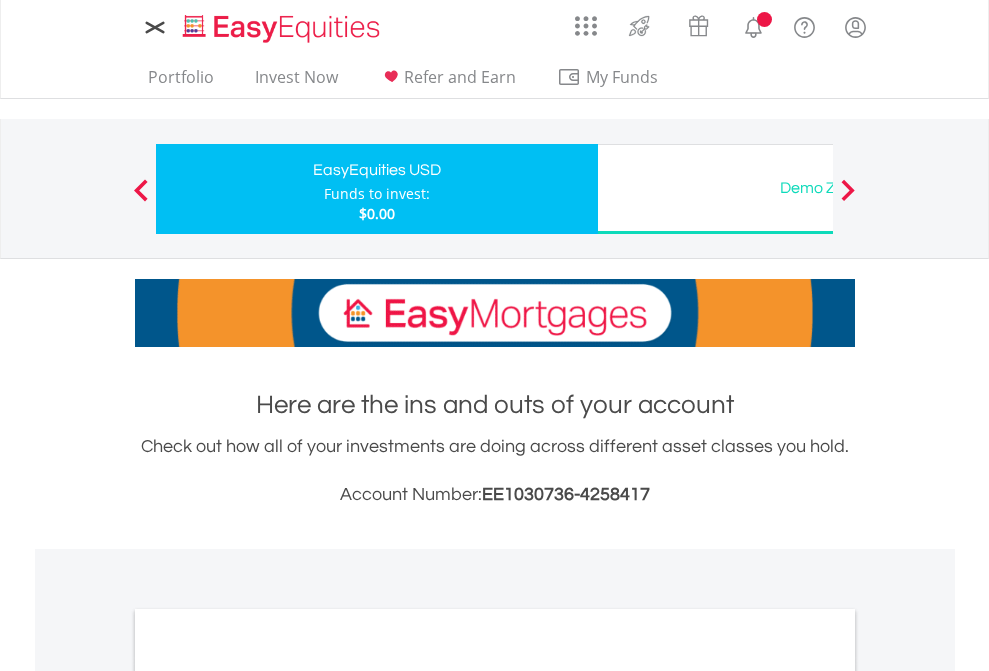 scroll, scrollTop: 0, scrollLeft: 0, axis: both 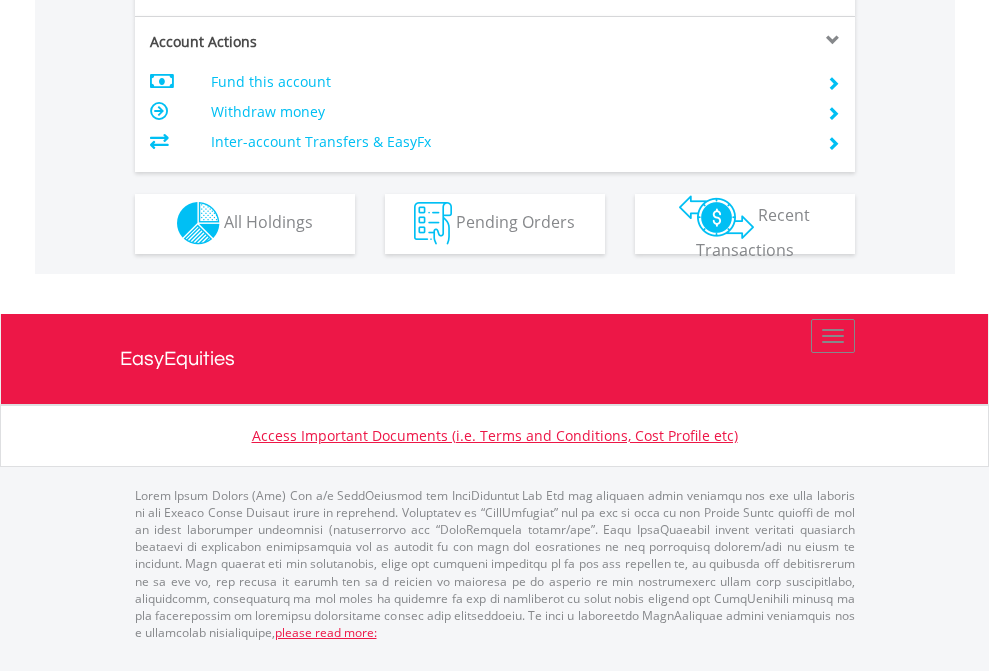 click on "Investment types" at bounding box center (706, -353) 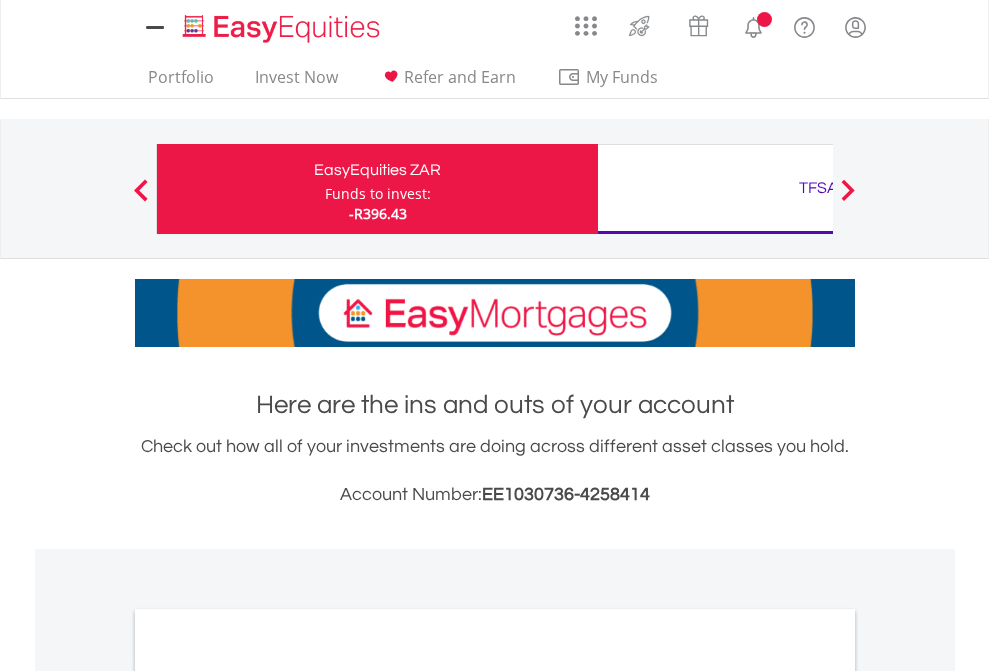 scroll, scrollTop: 0, scrollLeft: 0, axis: both 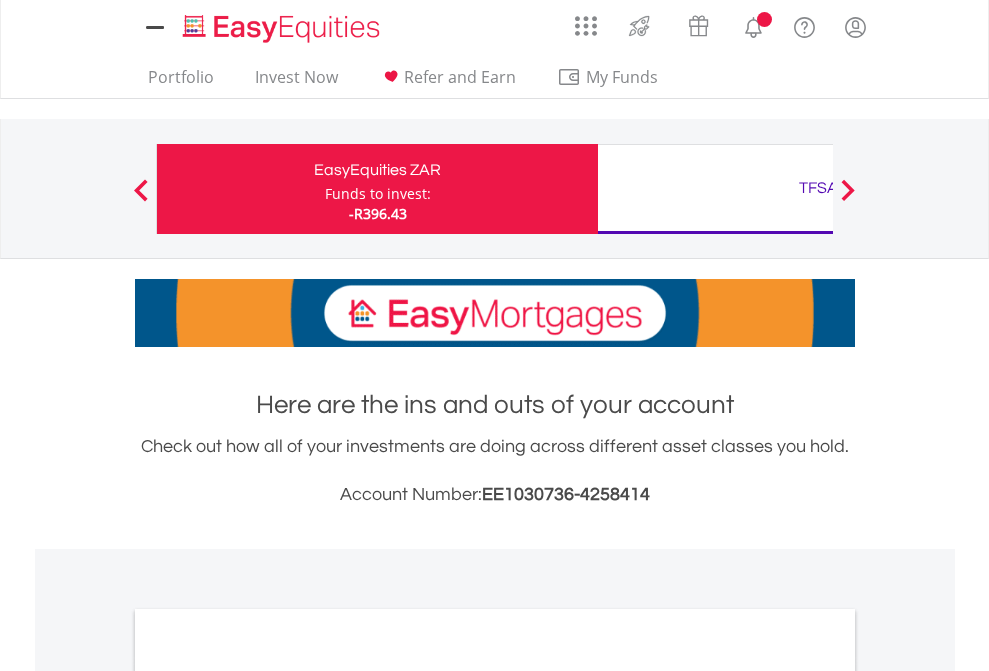 click on "All Holdings" at bounding box center [268, 1096] 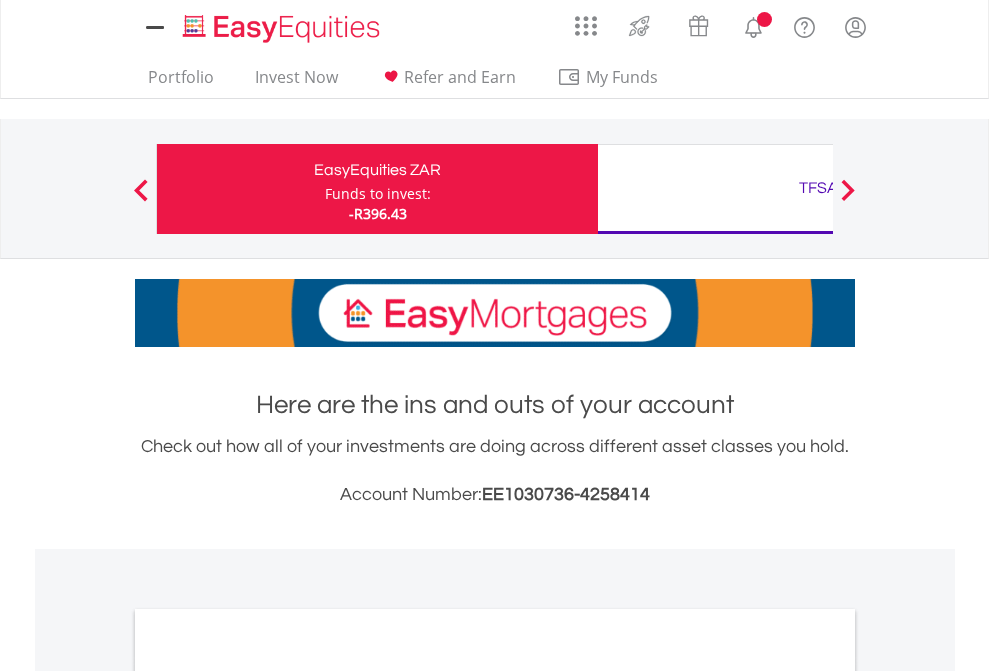 scroll, scrollTop: 1202, scrollLeft: 0, axis: vertical 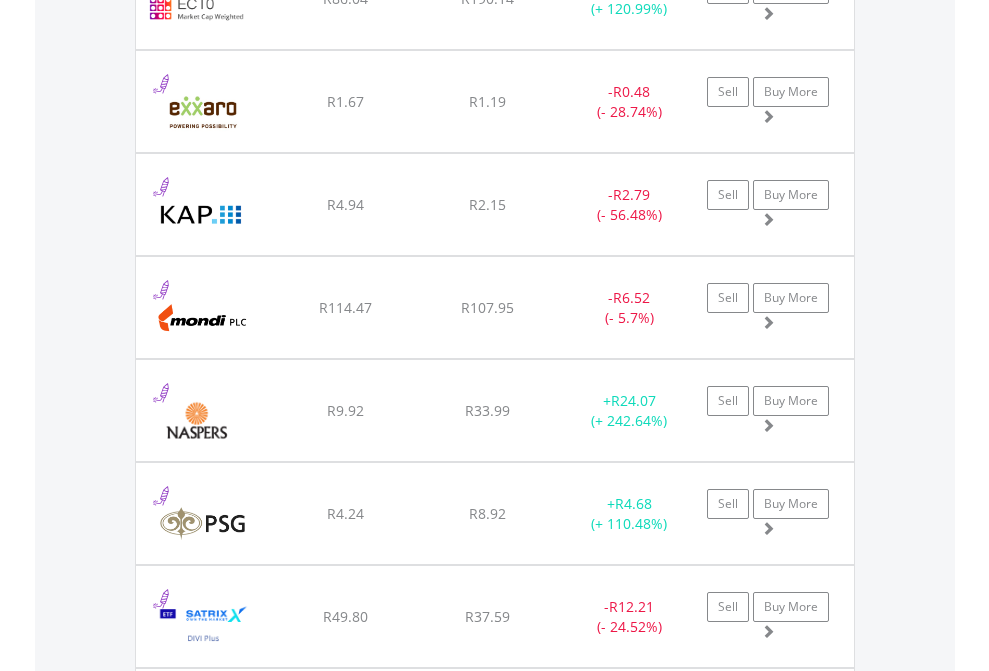 click on "TFSA" at bounding box center (818, -2116) 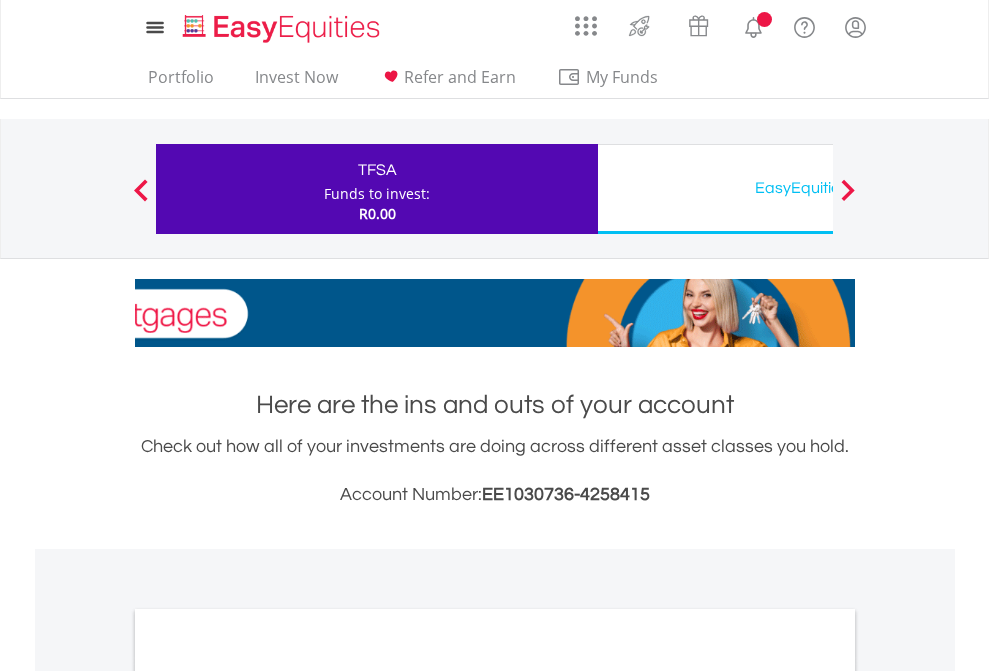 scroll, scrollTop: 0, scrollLeft: 0, axis: both 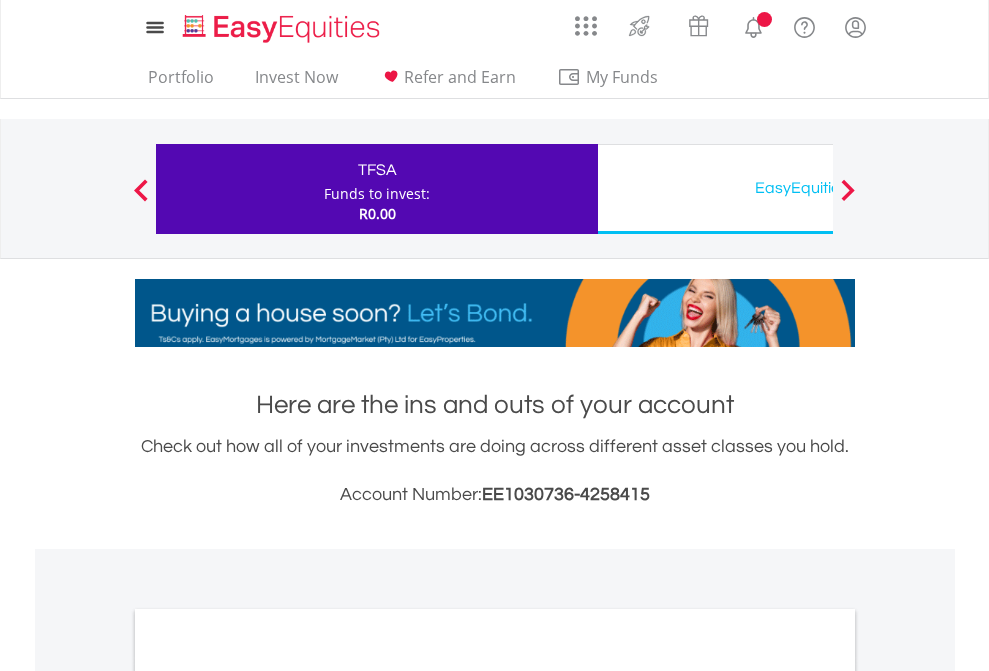 click on "All Holdings" at bounding box center (268, 1096) 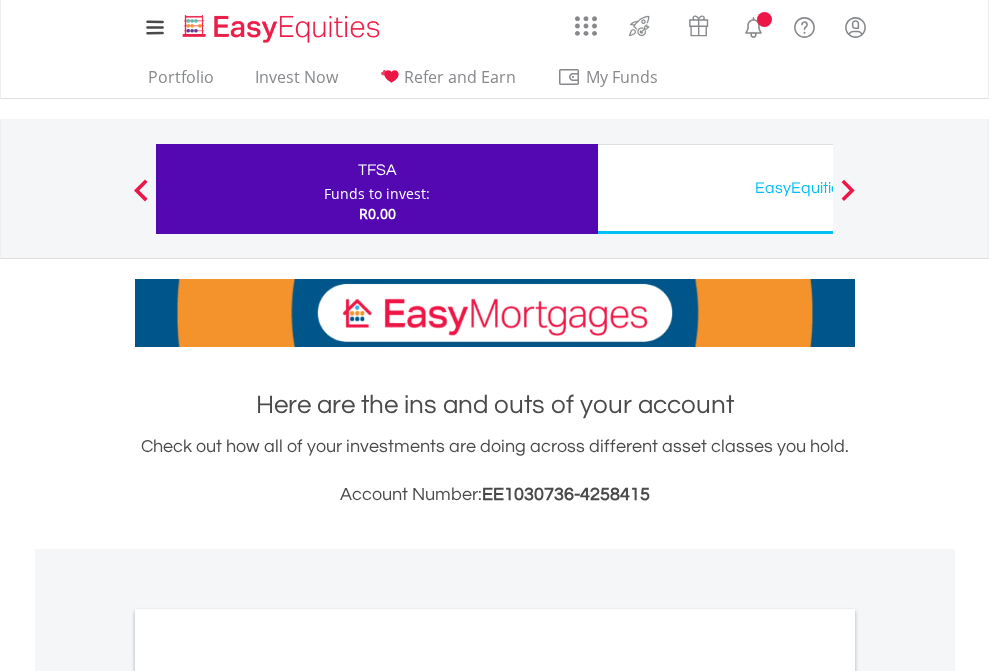 scroll, scrollTop: 1202, scrollLeft: 0, axis: vertical 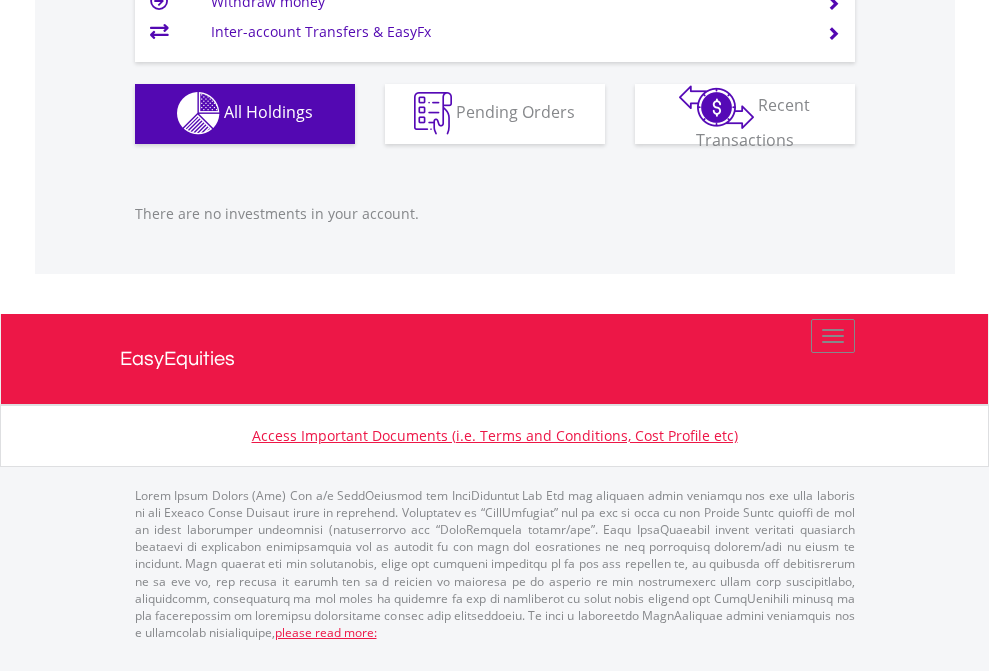 click on "EasyEquities USD" at bounding box center [818, -1142] 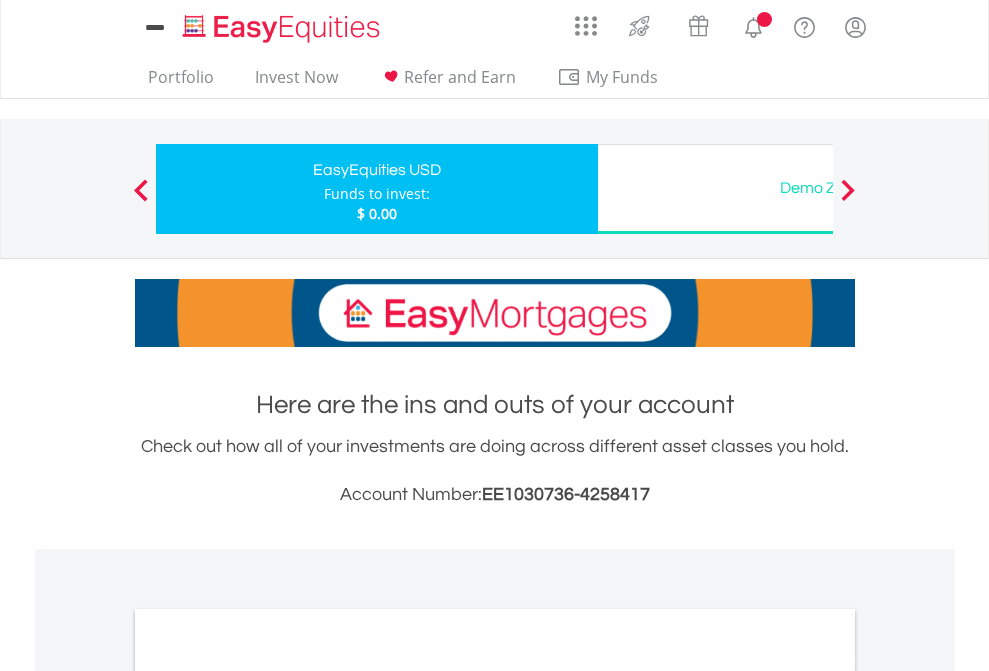 scroll, scrollTop: 0, scrollLeft: 0, axis: both 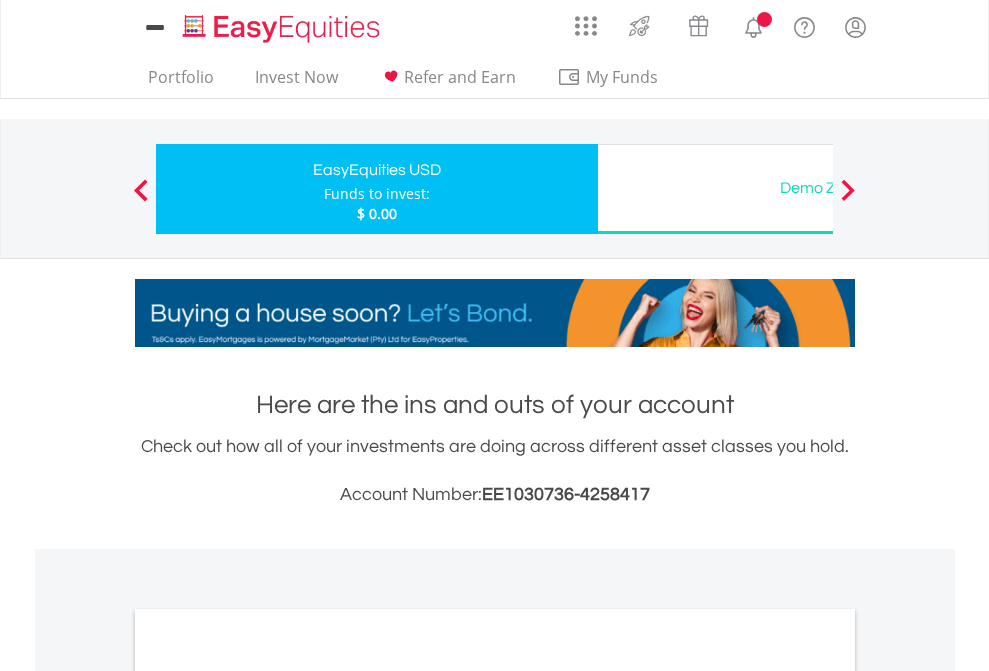 click on "All Holdings" at bounding box center (268, 1096) 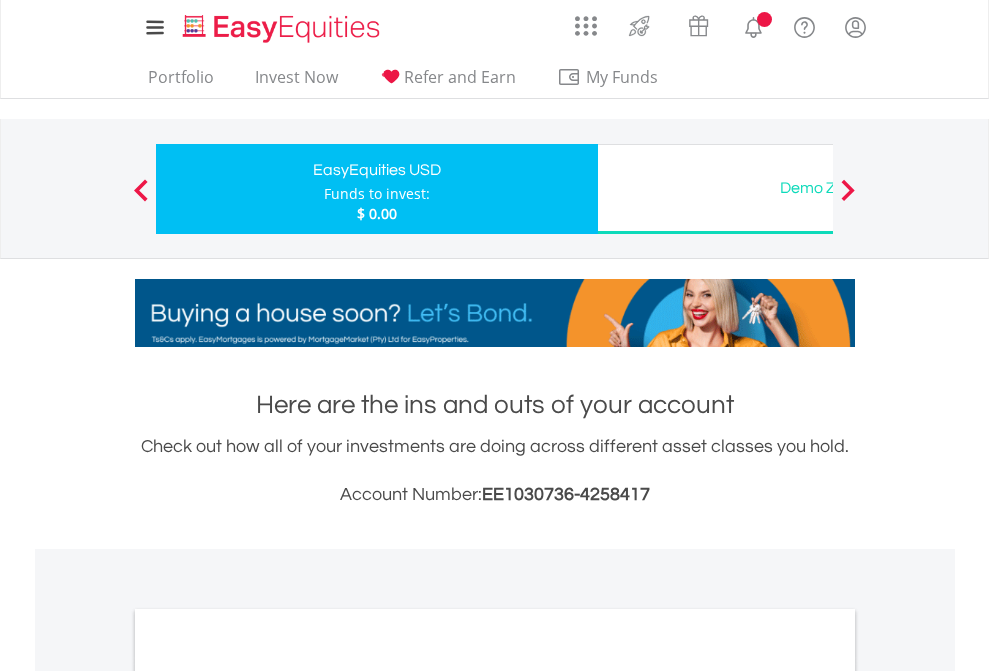scroll, scrollTop: 1202, scrollLeft: 0, axis: vertical 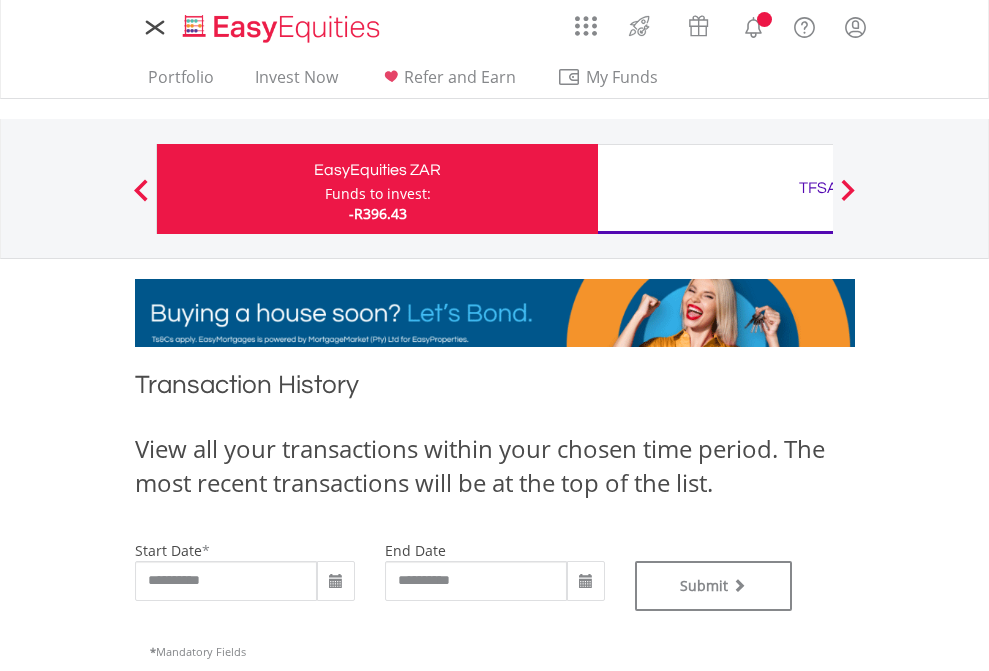 type on "**********" 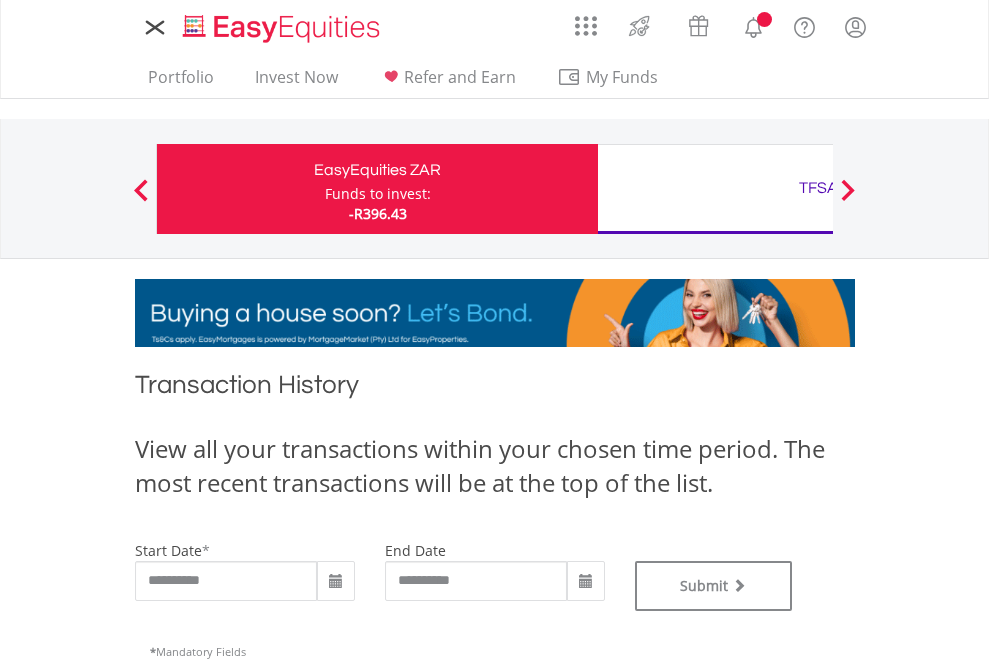 type on "**********" 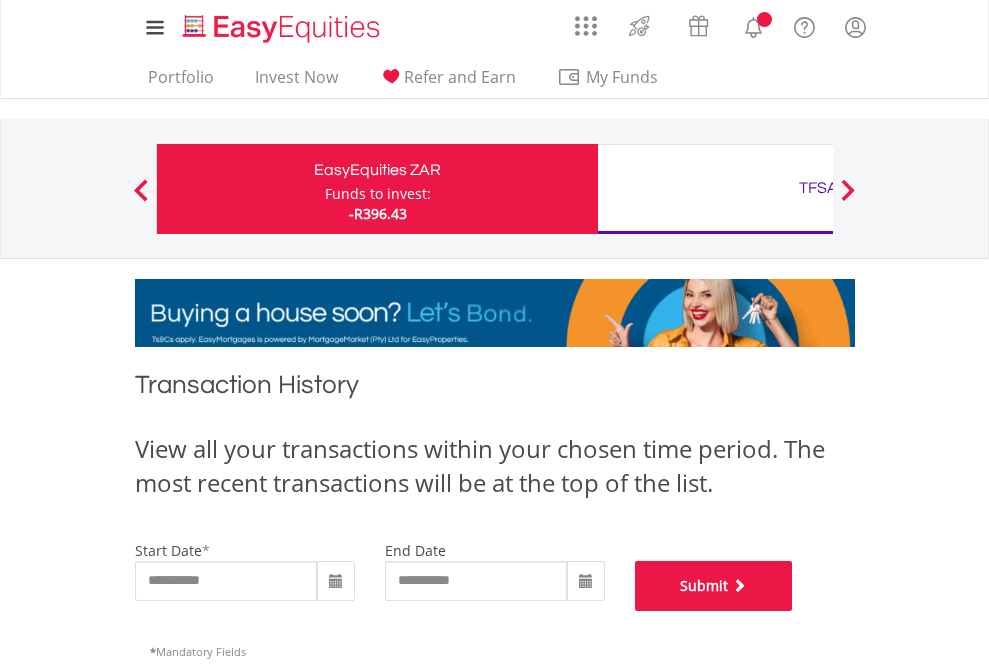 click on "Submit" at bounding box center [714, 586] 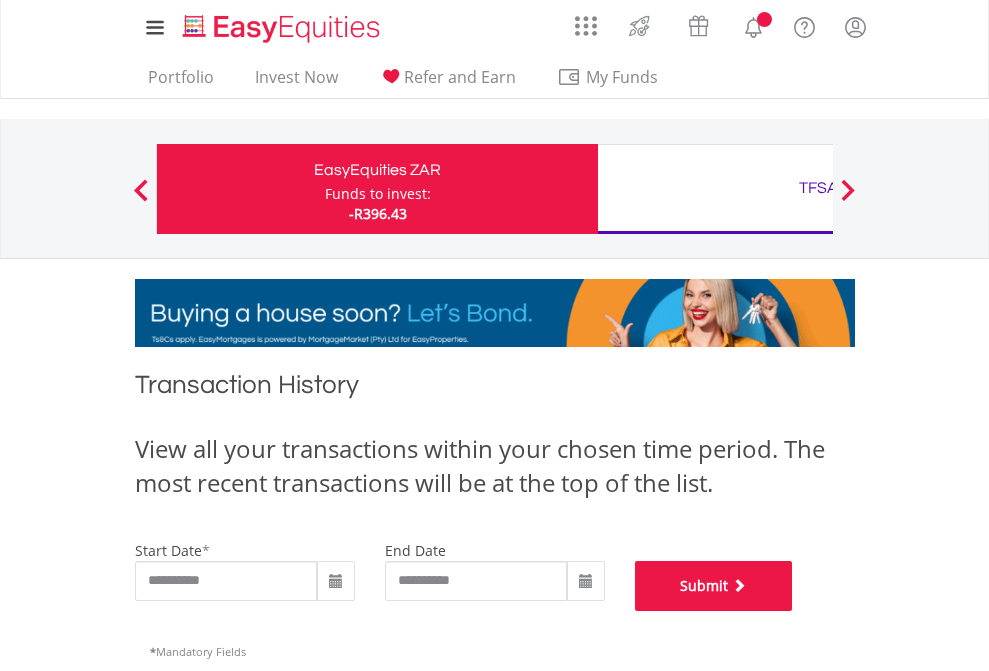 scroll, scrollTop: 811, scrollLeft: 0, axis: vertical 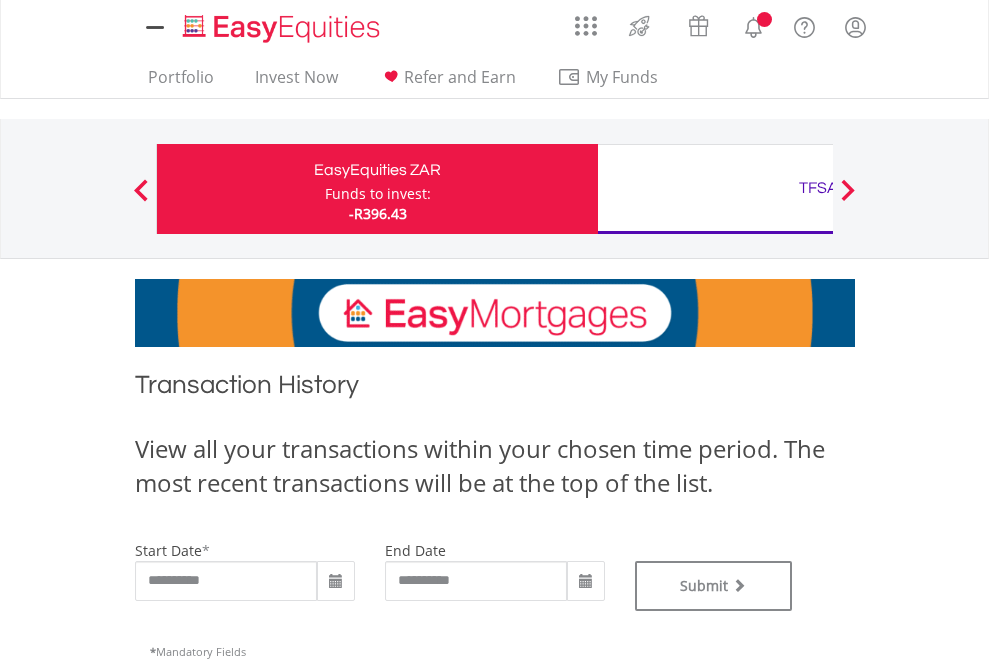click on "TFSA" at bounding box center (818, 188) 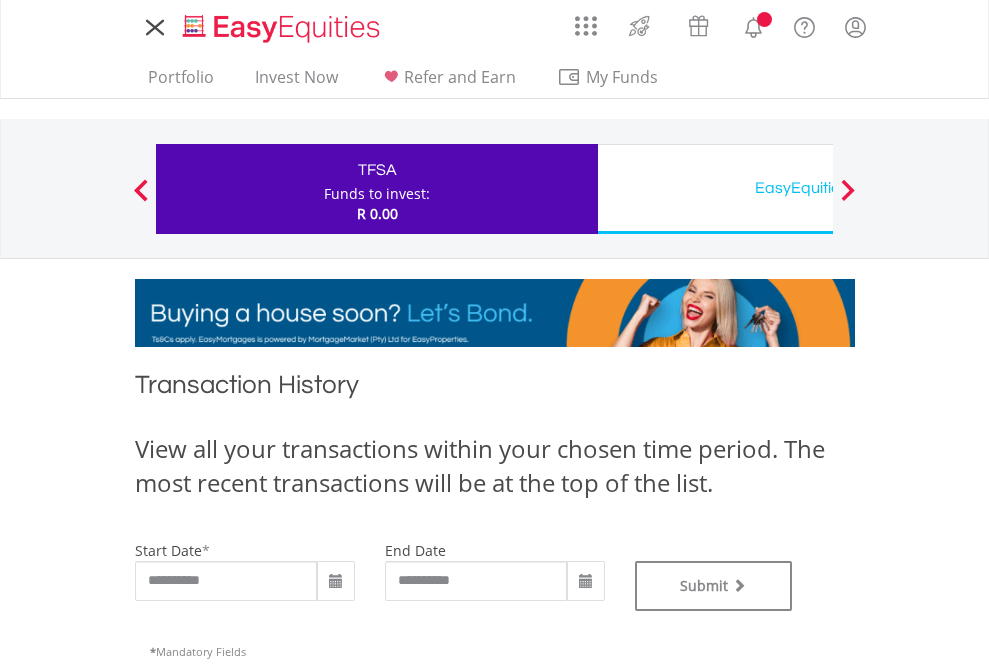 scroll, scrollTop: 0, scrollLeft: 0, axis: both 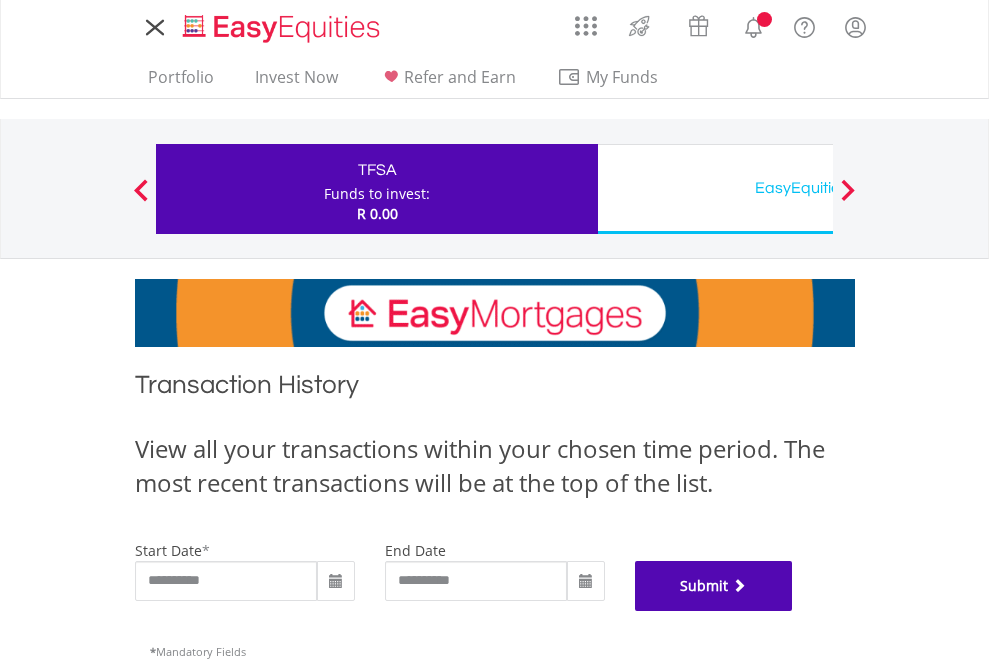 click on "Submit" at bounding box center (714, 586) 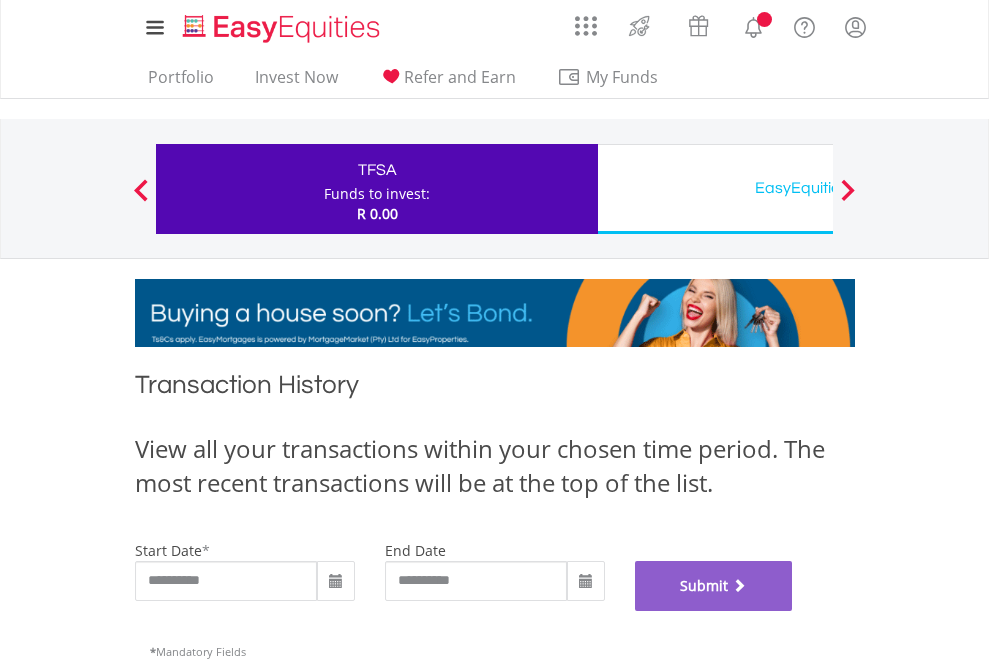 scroll, scrollTop: 811, scrollLeft: 0, axis: vertical 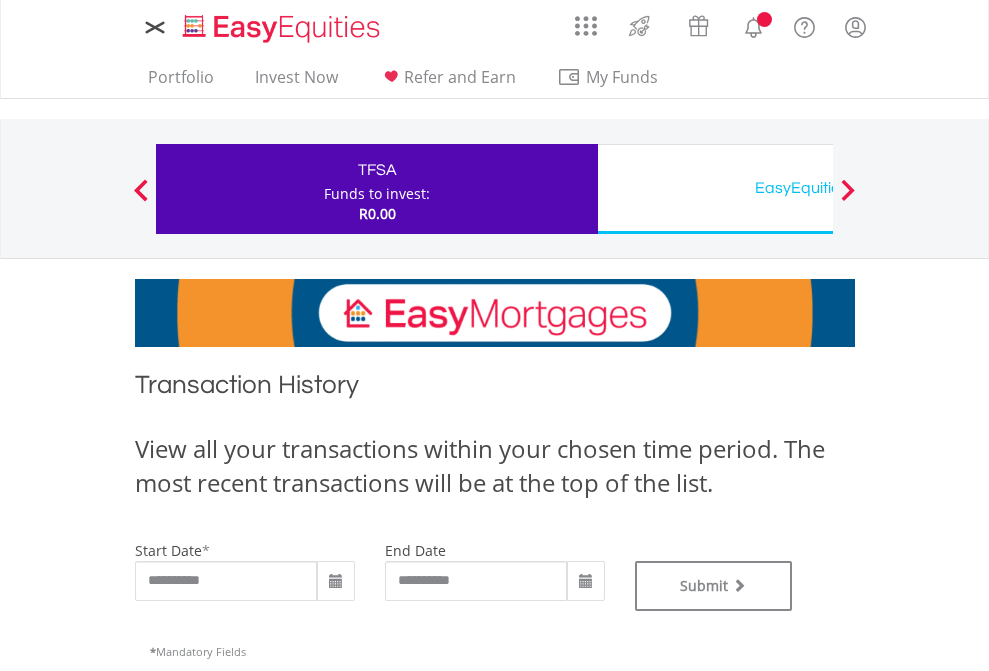 click on "EasyEquities USD" at bounding box center (818, 188) 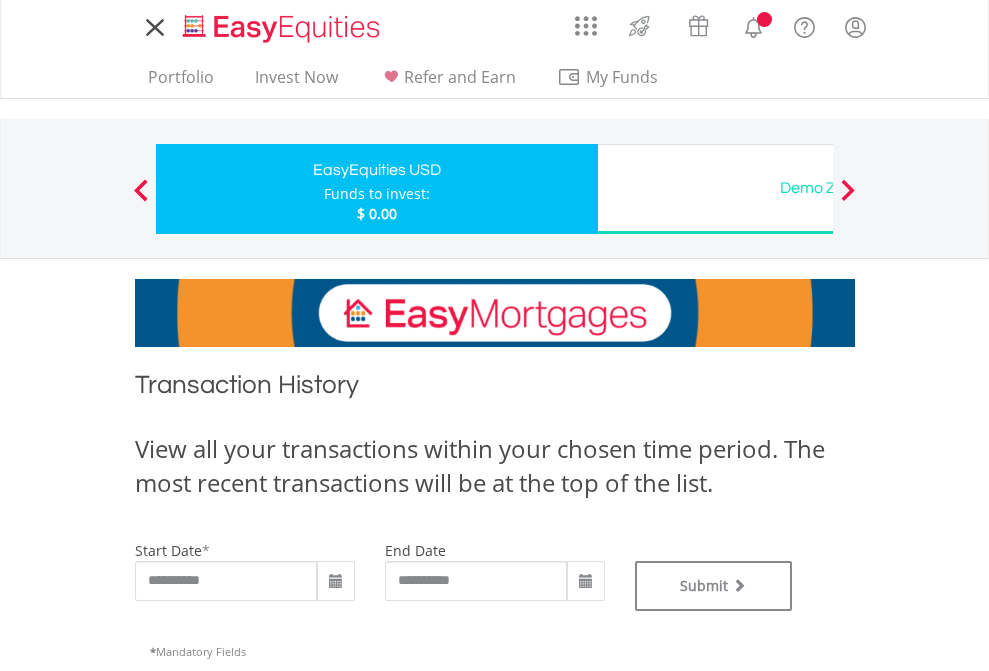 scroll, scrollTop: 0, scrollLeft: 0, axis: both 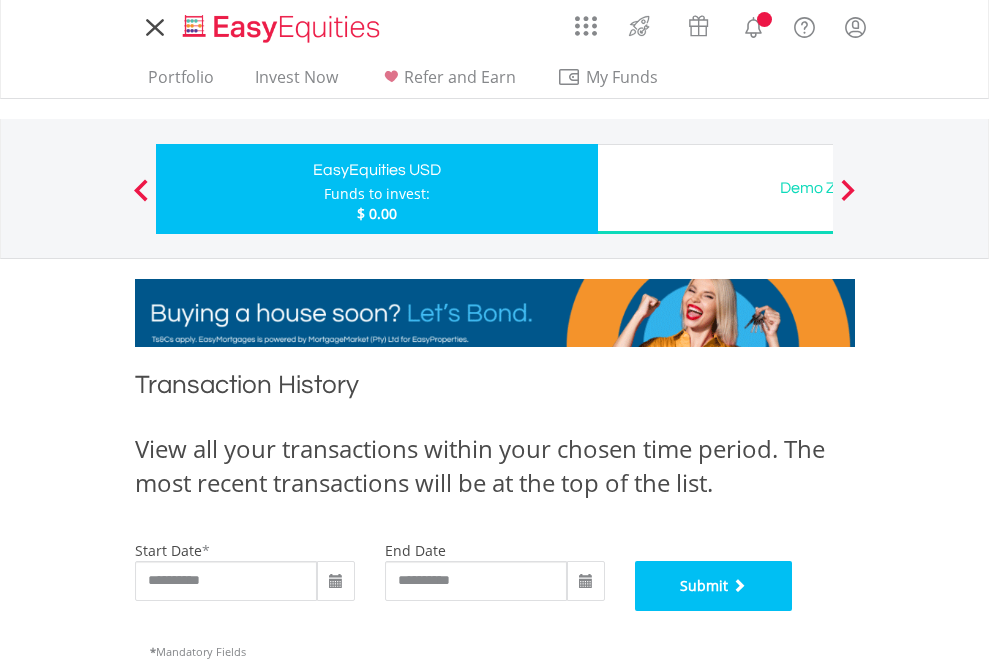 click on "Submit" at bounding box center (714, 586) 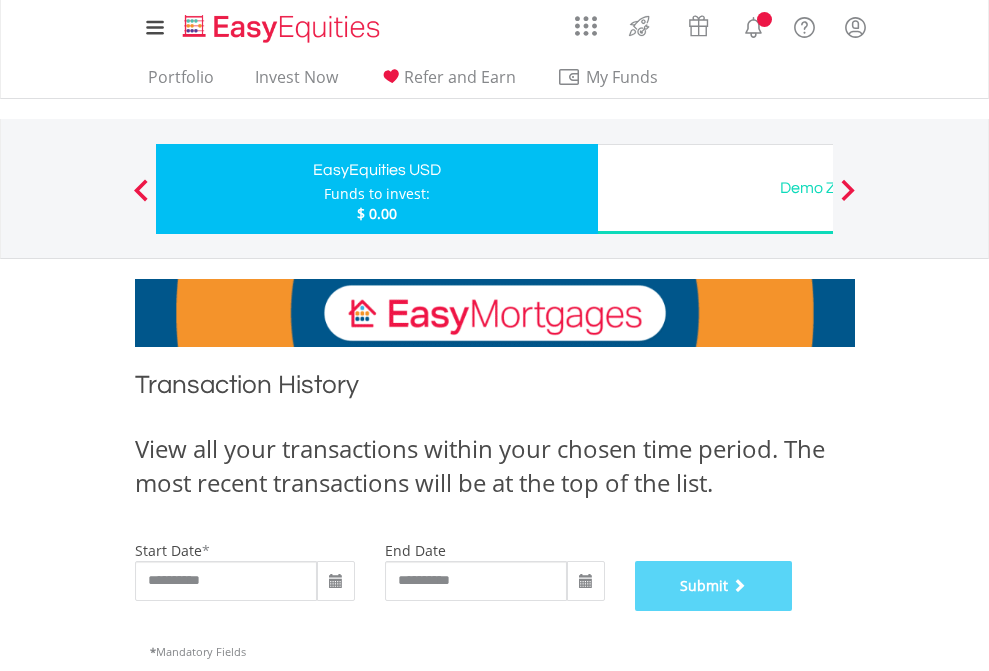 scroll, scrollTop: 811, scrollLeft: 0, axis: vertical 